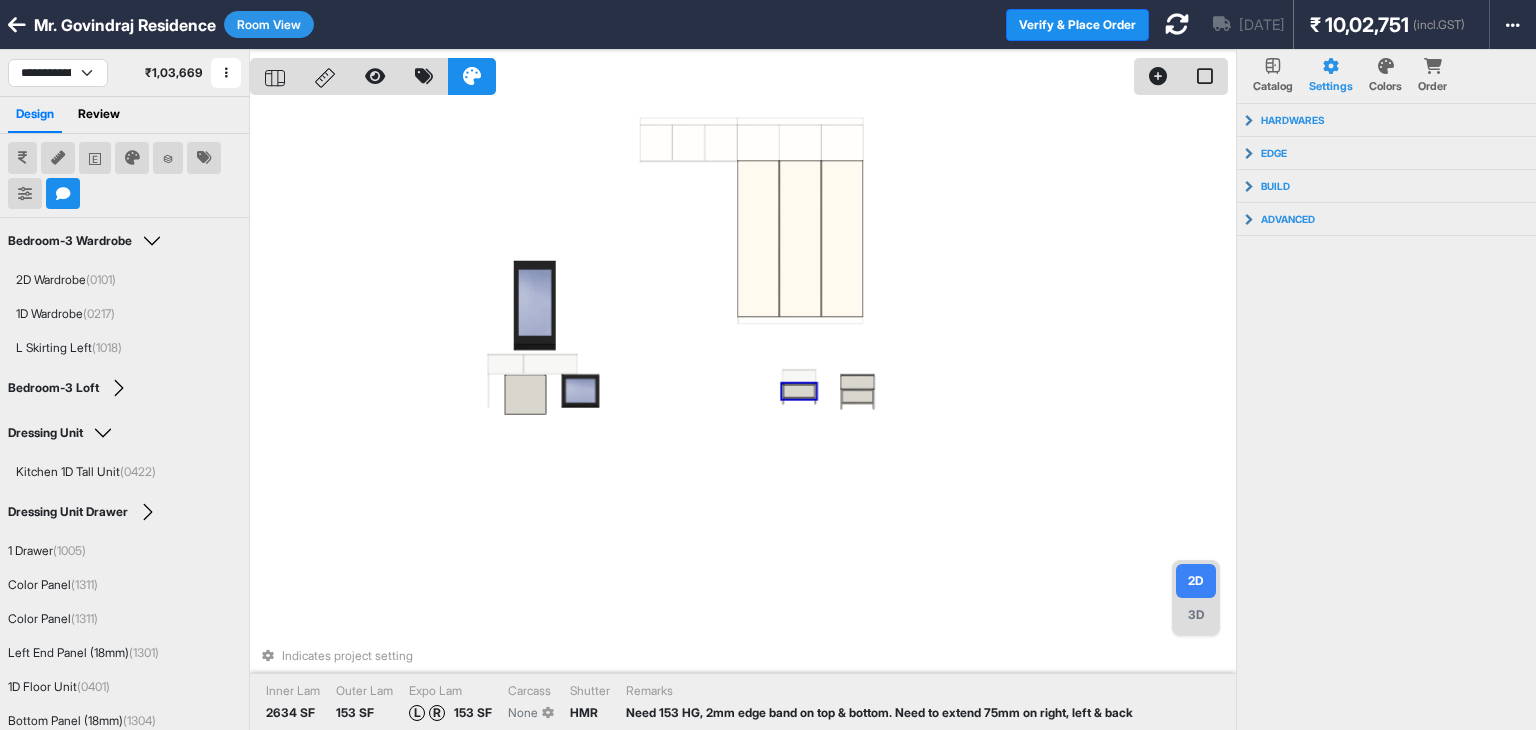 select on "****" 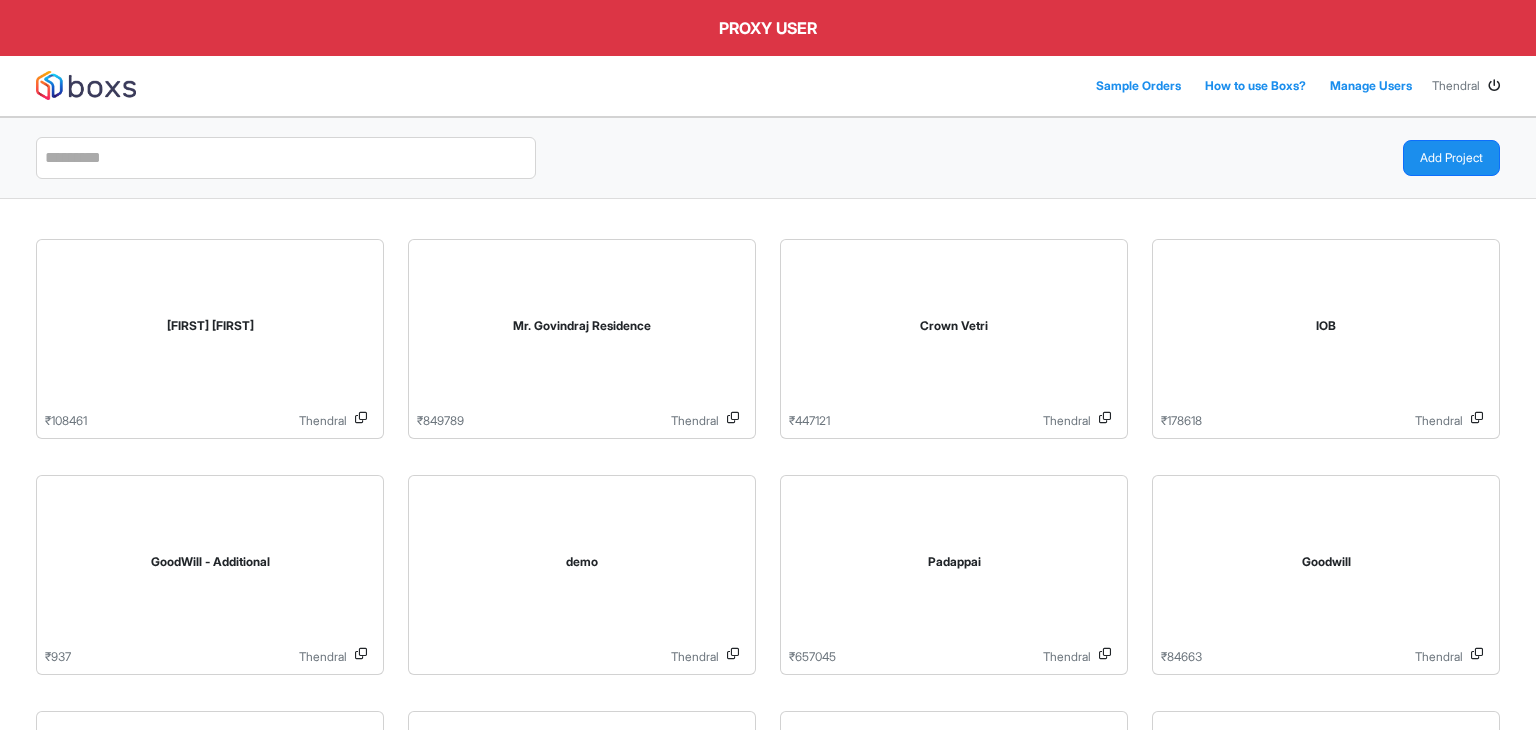 scroll, scrollTop: 0, scrollLeft: 0, axis: both 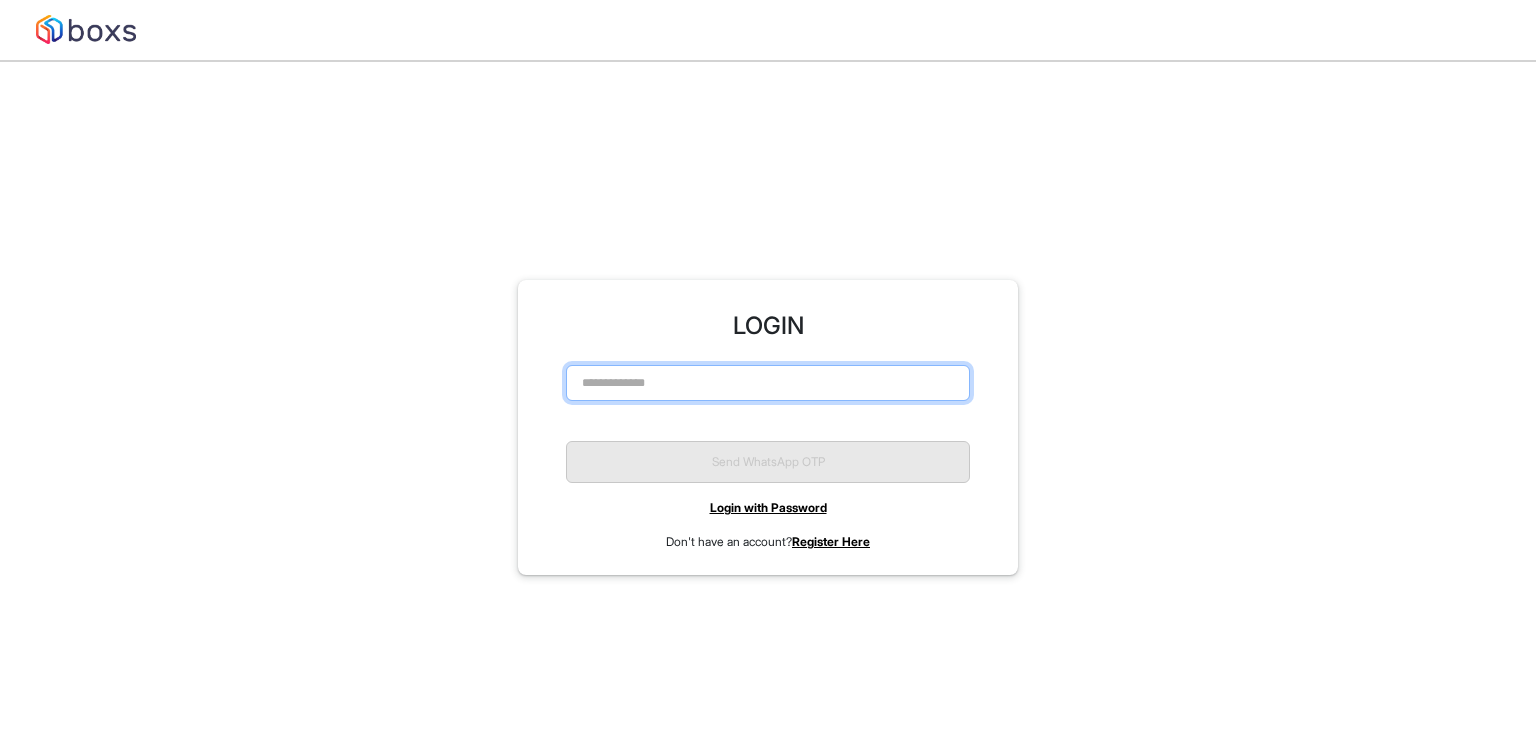 click at bounding box center [768, 383] 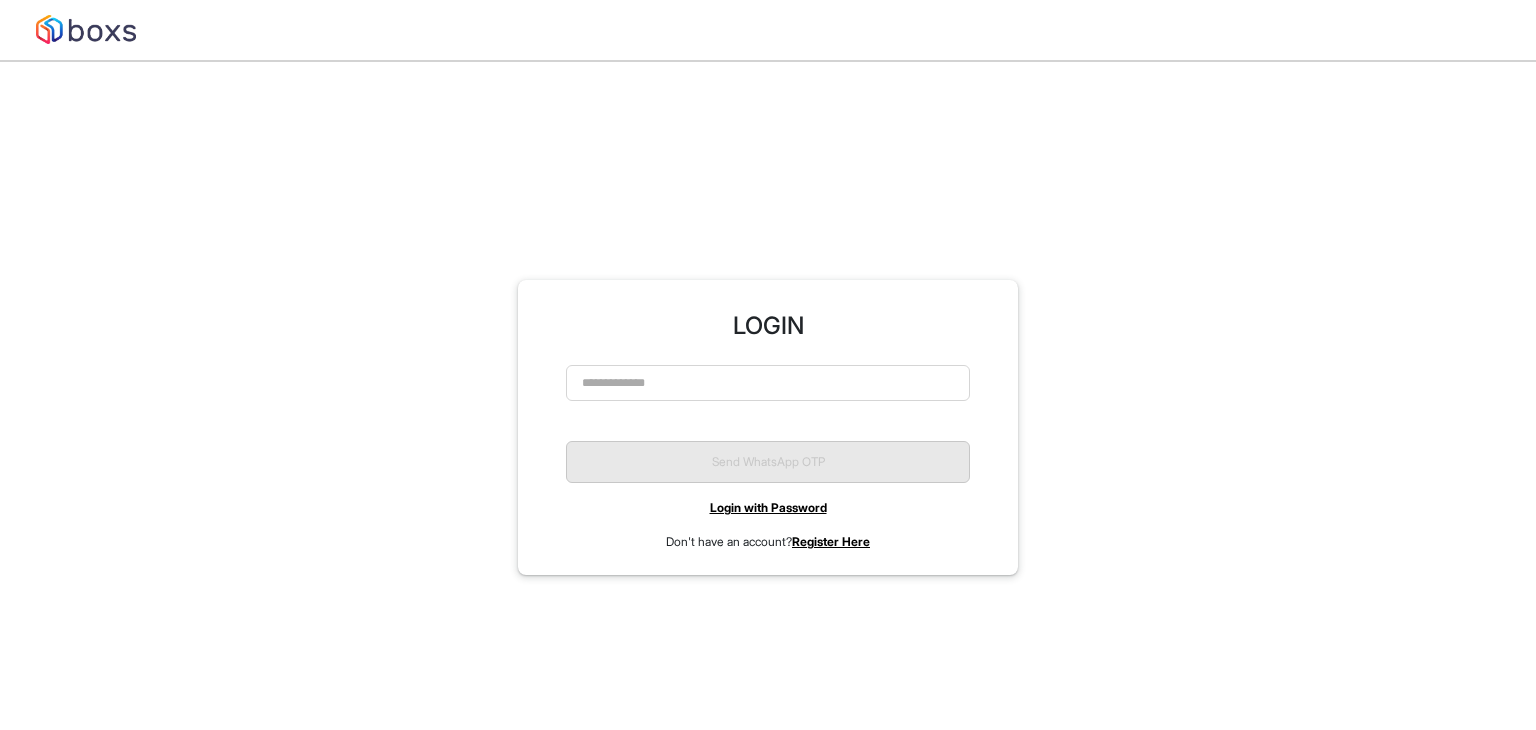 click on "Login with Password" at bounding box center [768, 507] 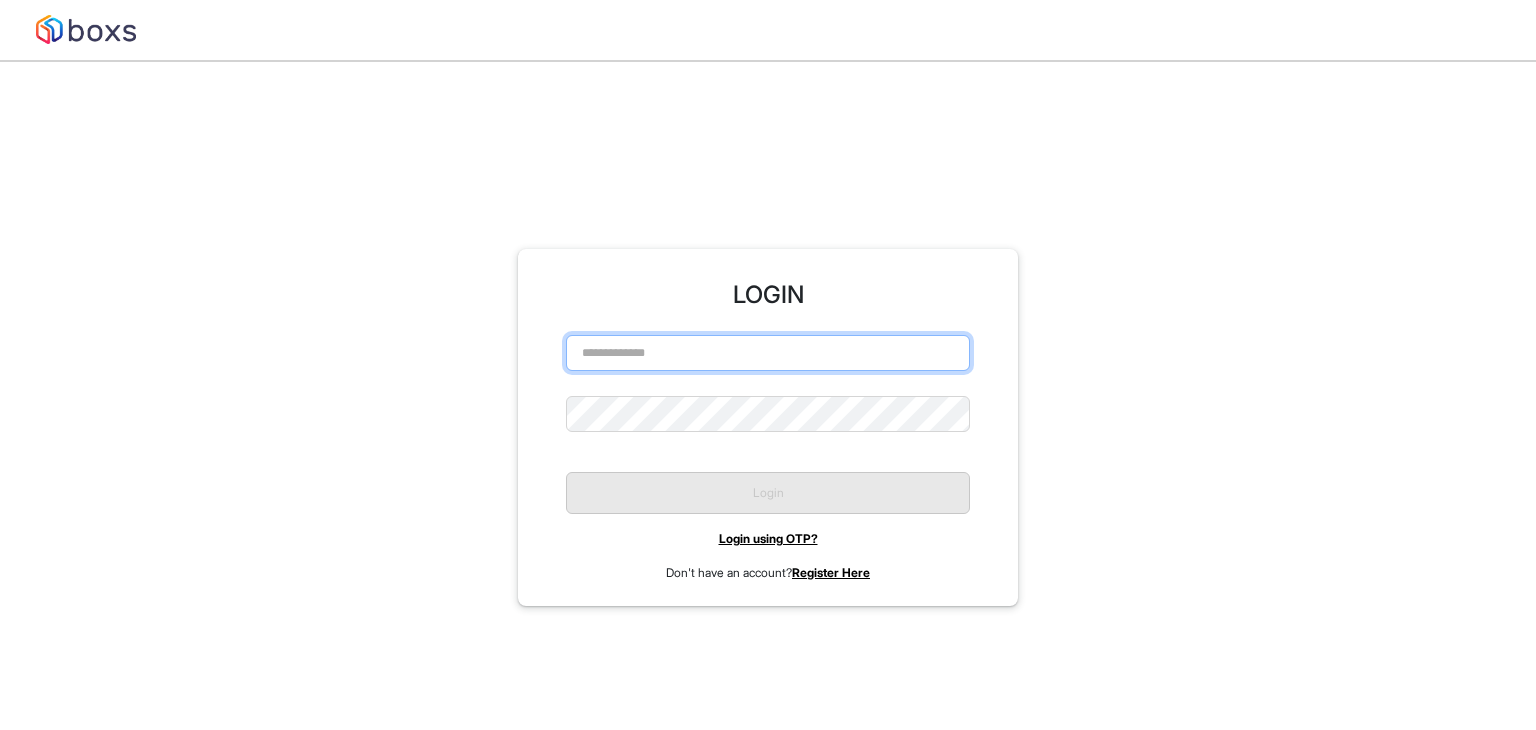 click at bounding box center [768, 353] 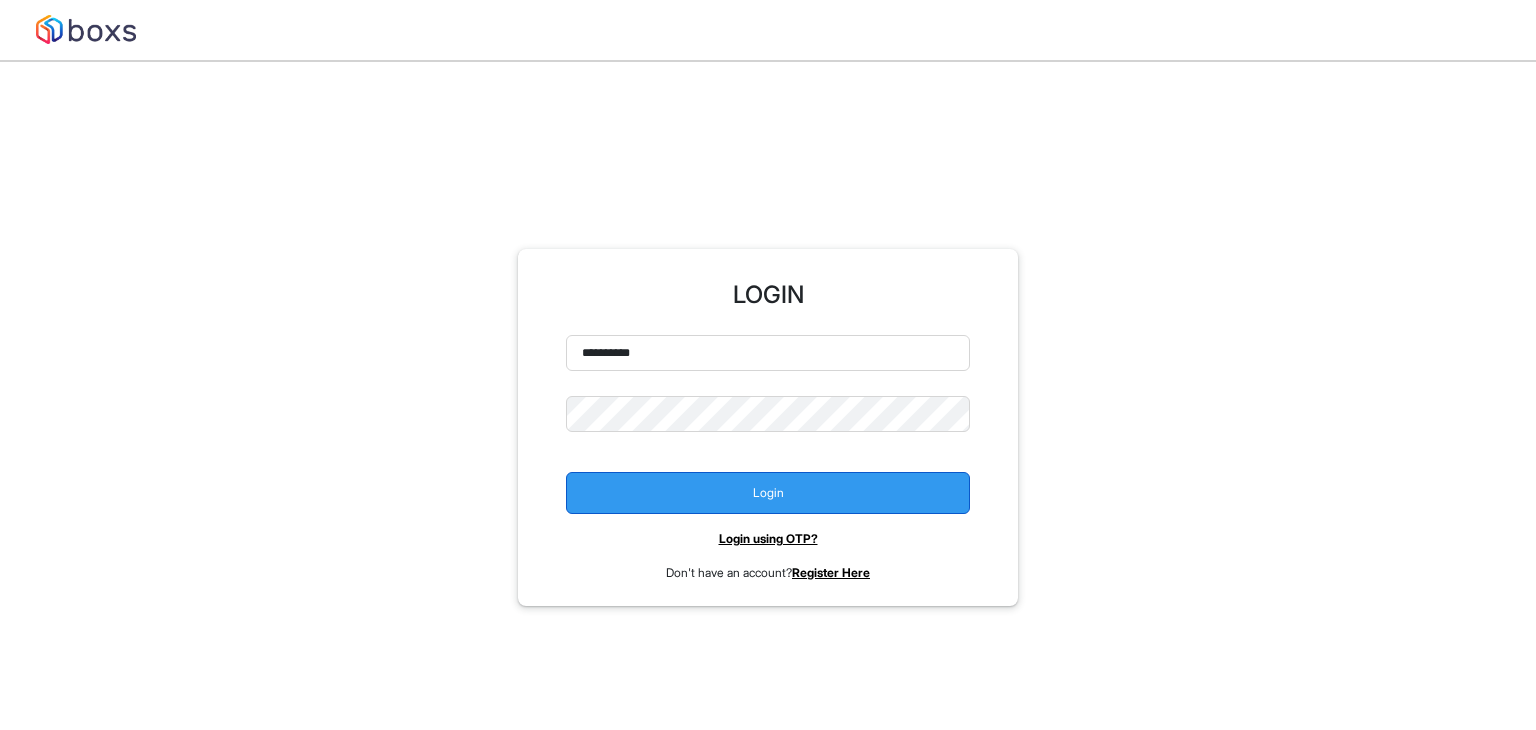 click on "Login" at bounding box center (768, 493) 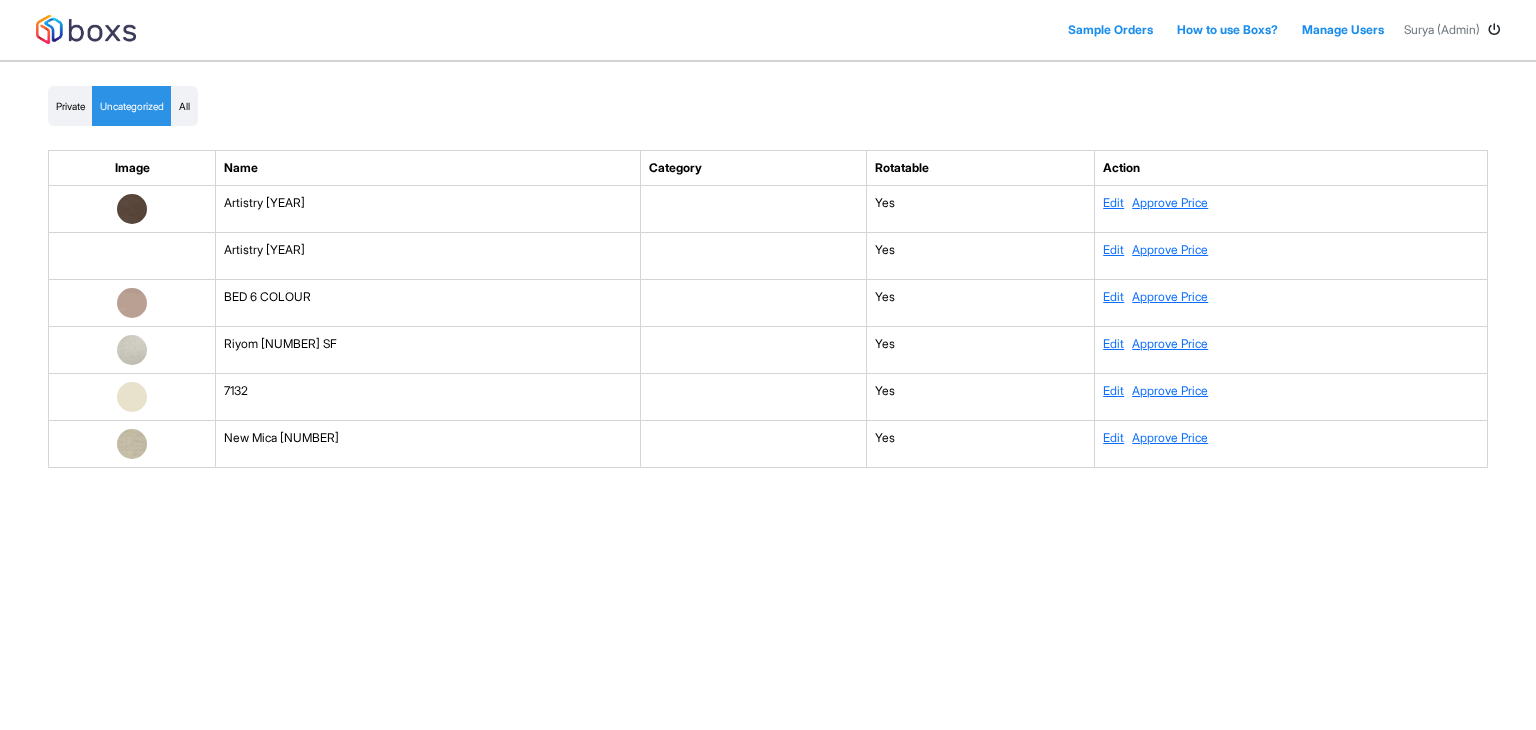 scroll, scrollTop: 0, scrollLeft: 0, axis: both 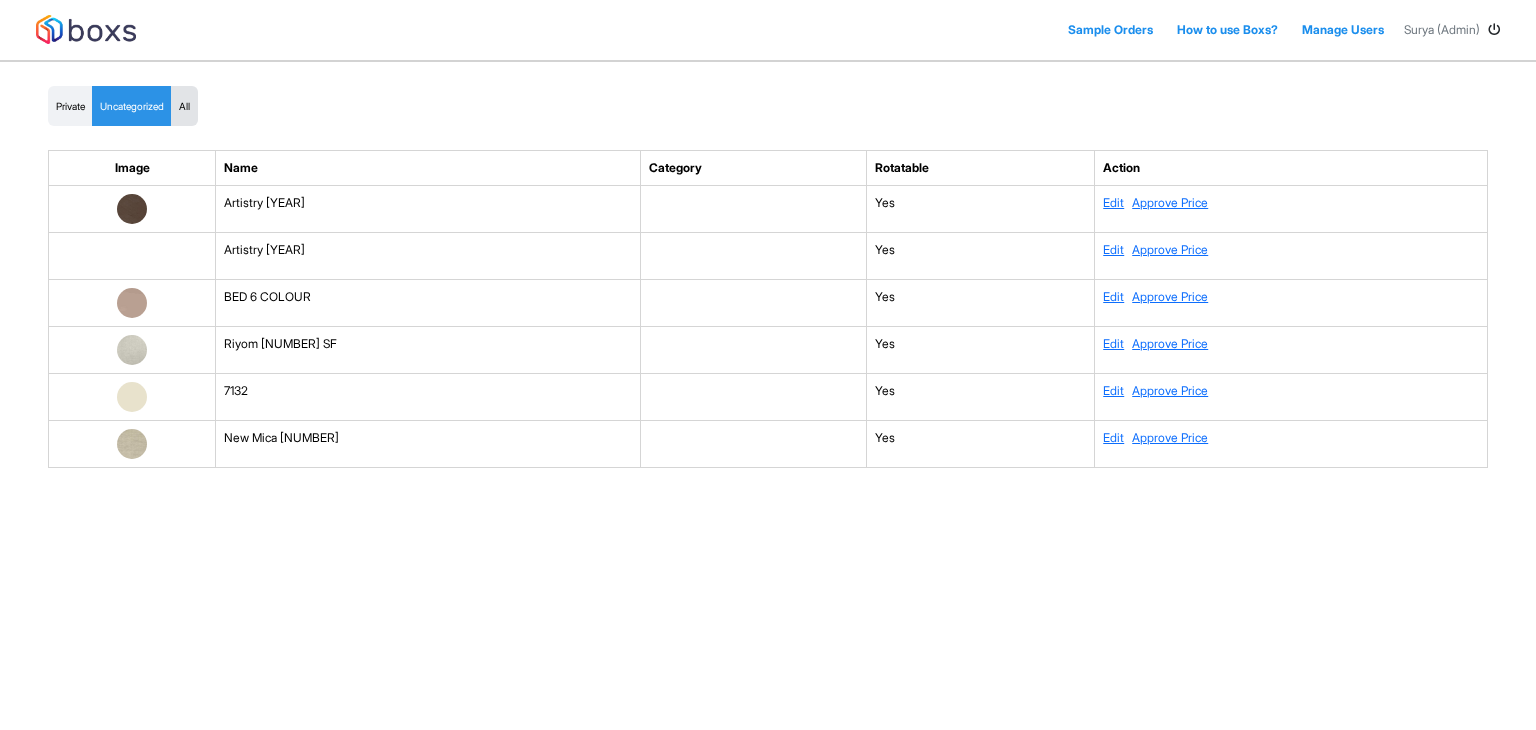 click on "All" at bounding box center [184, 106] 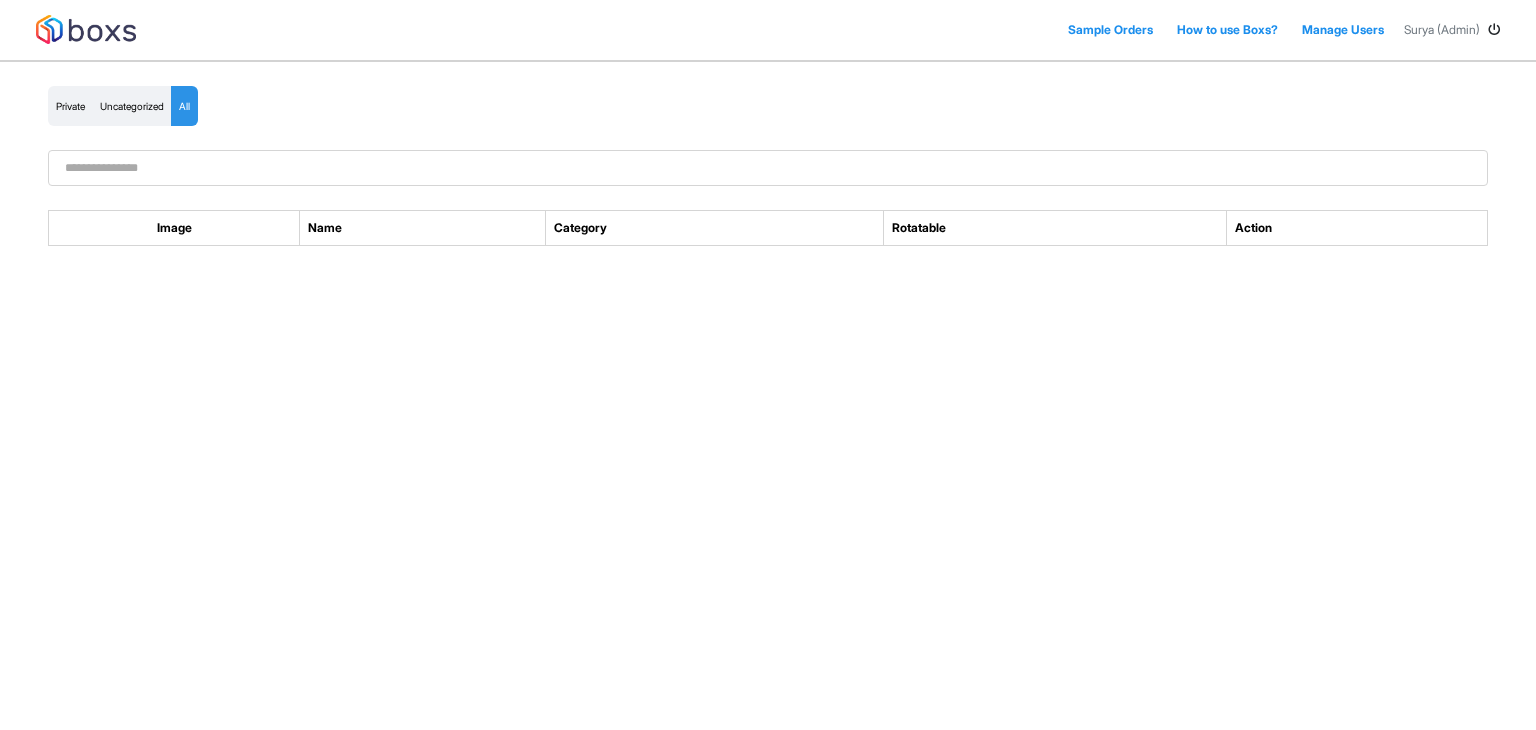click on "Private Uncategorized All Image Name Category Rotatable Action" at bounding box center [768, 174] 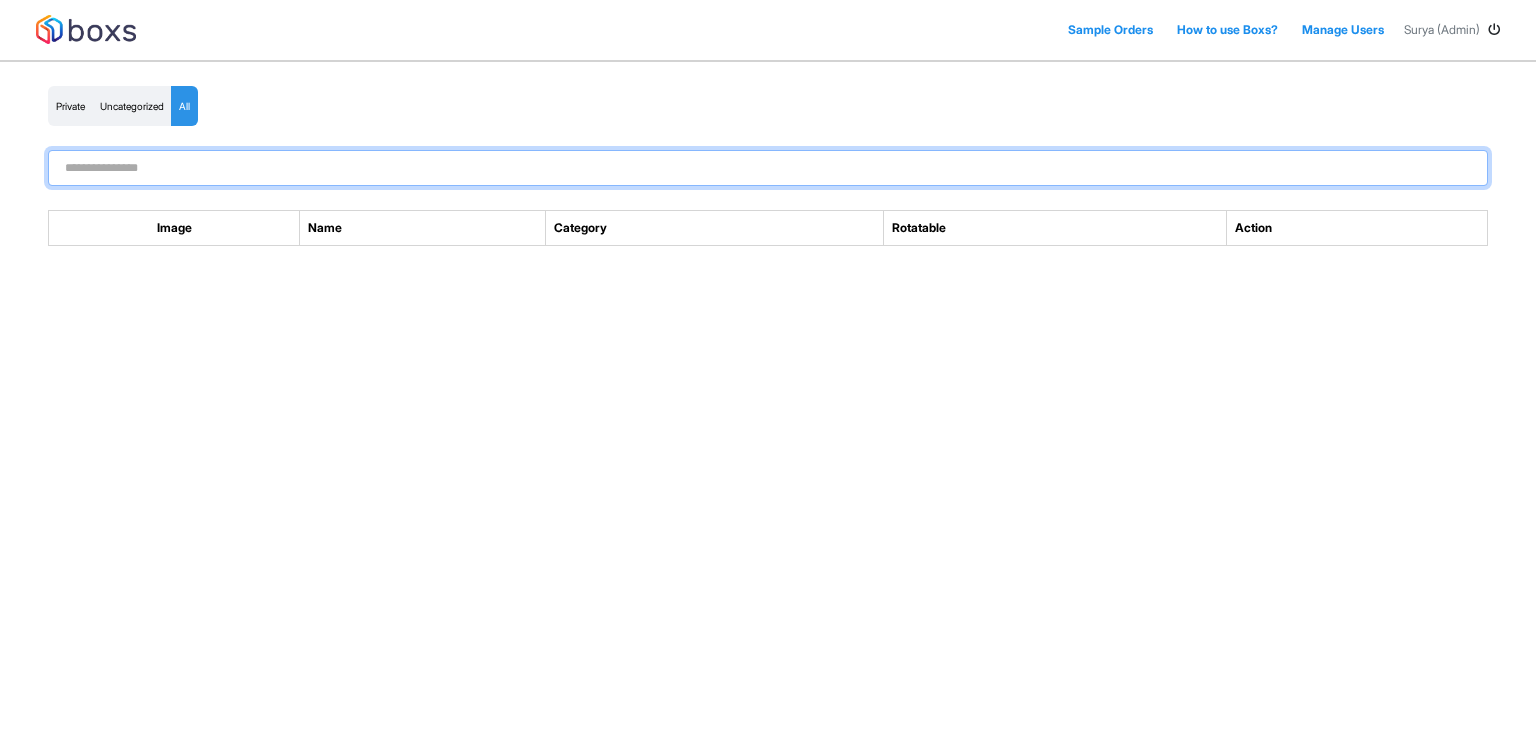 click at bounding box center (768, 168) 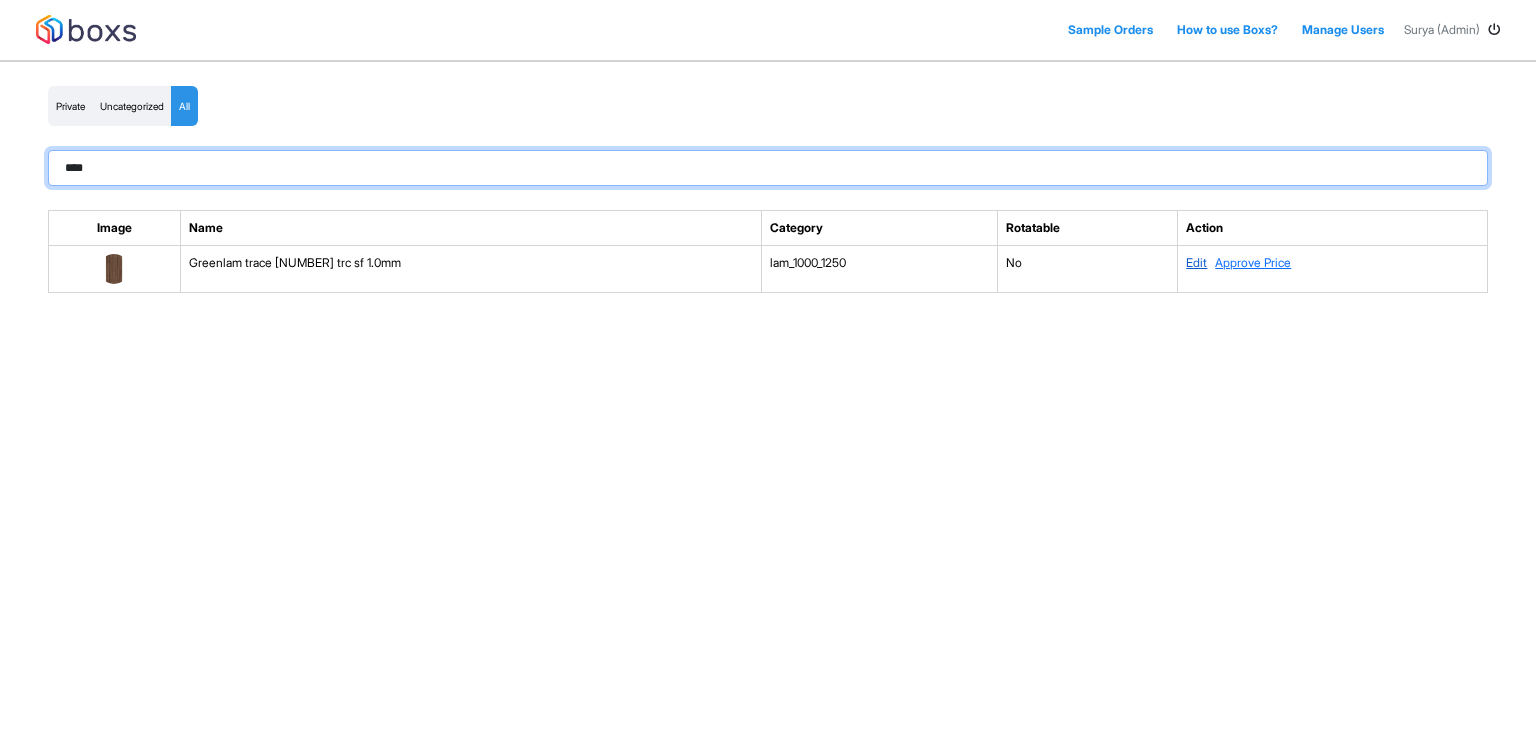 type on "****" 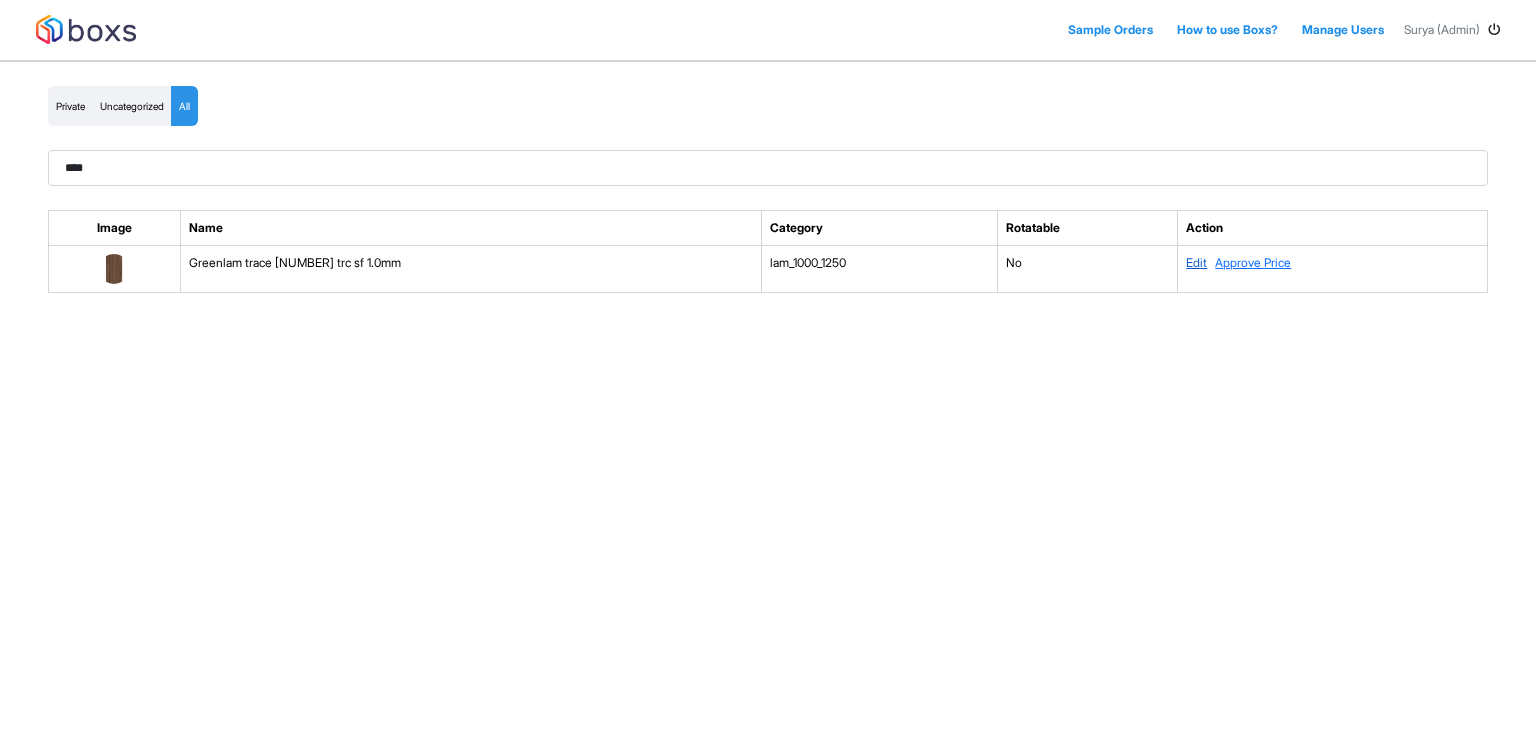 click on "Edit" at bounding box center (1196, 262) 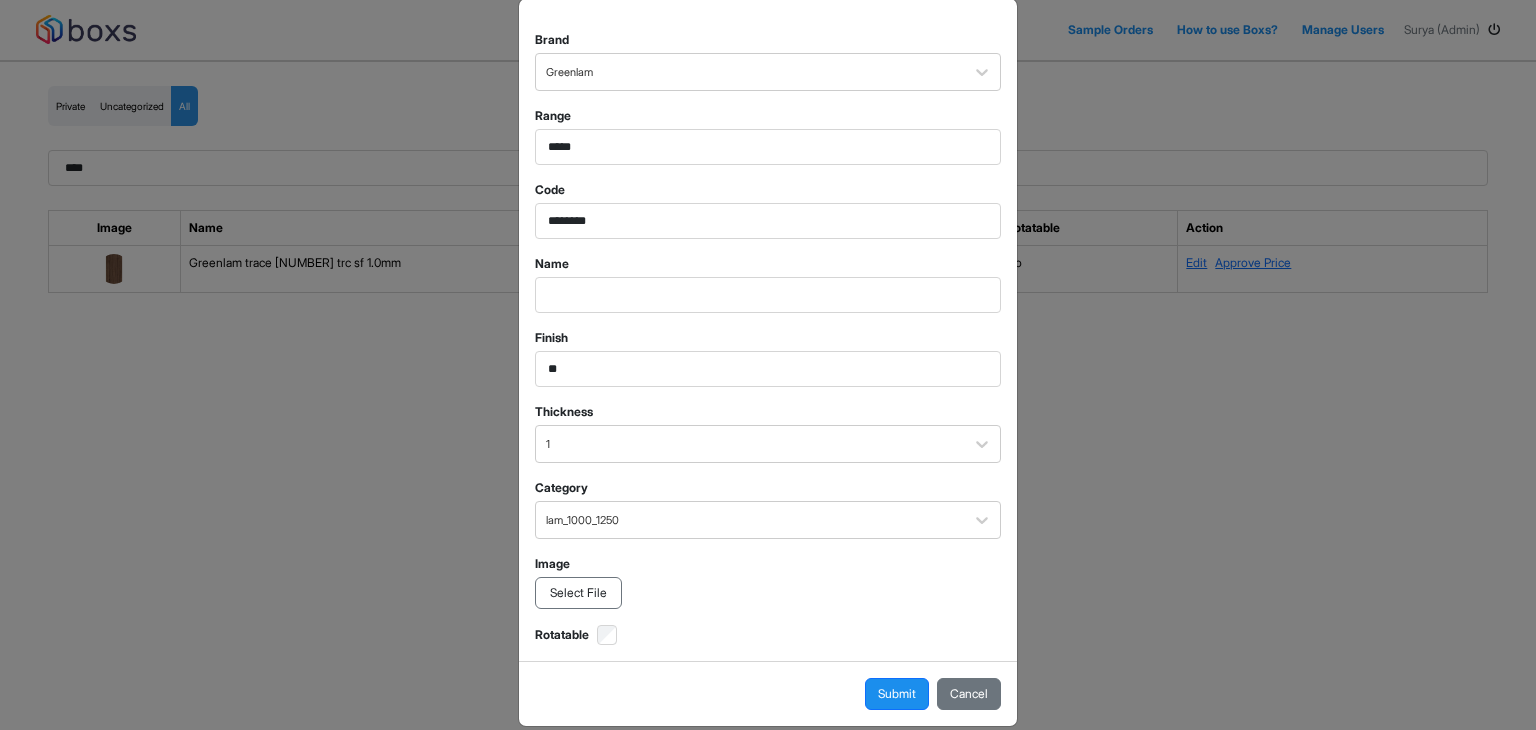 scroll, scrollTop: 0, scrollLeft: 0, axis: both 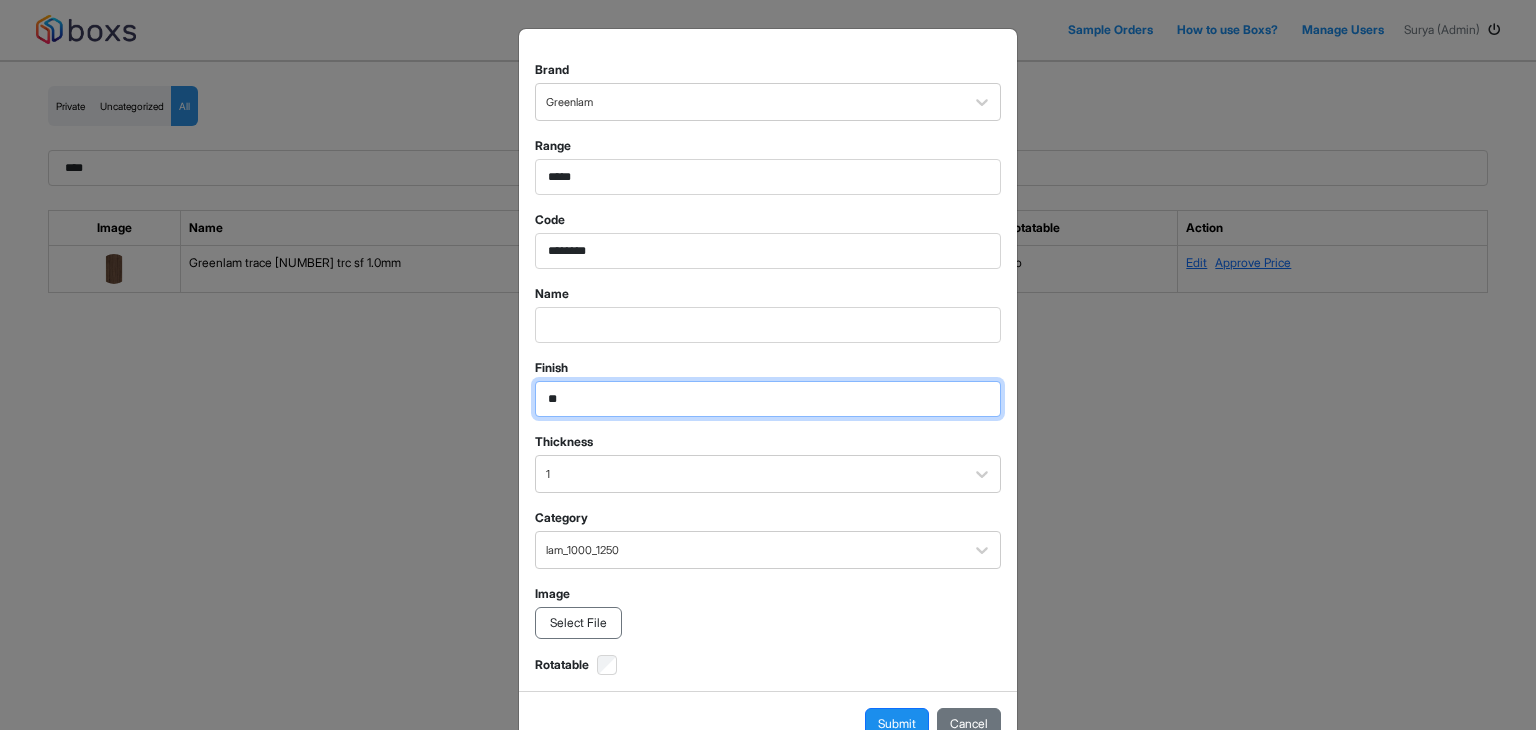 click on "**" at bounding box center [768, 177] 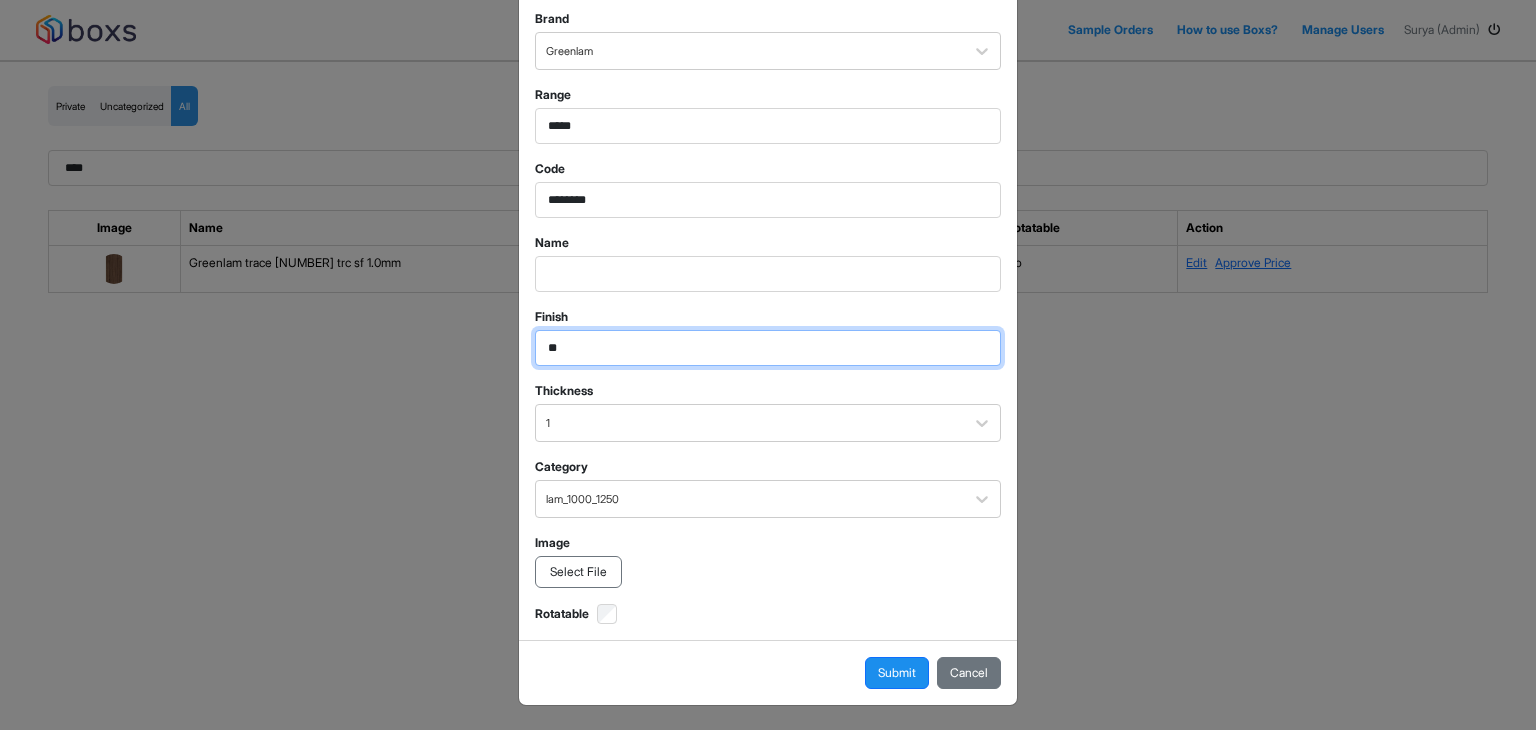 scroll, scrollTop: 52, scrollLeft: 0, axis: vertical 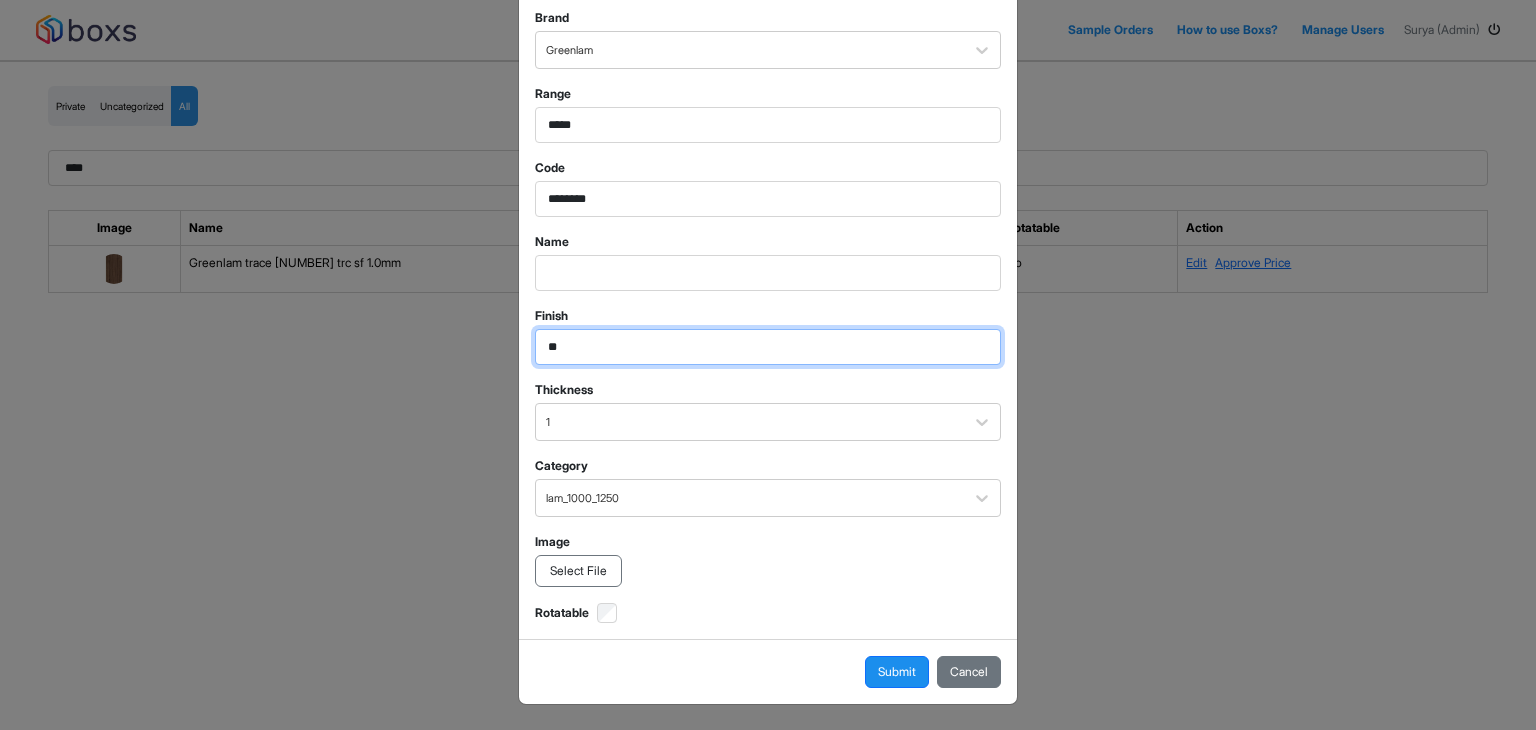 type on "**" 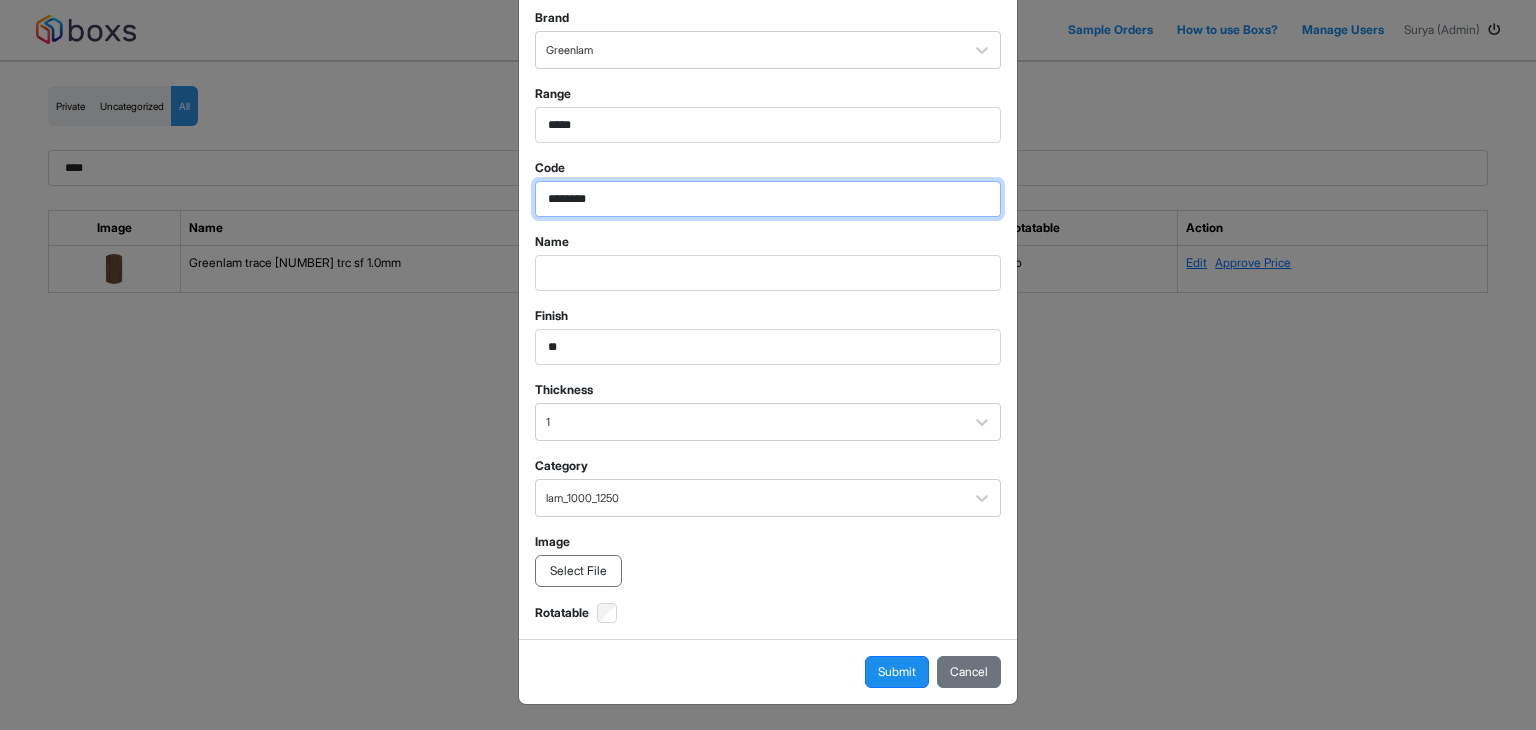 click on "********" at bounding box center (768, 125) 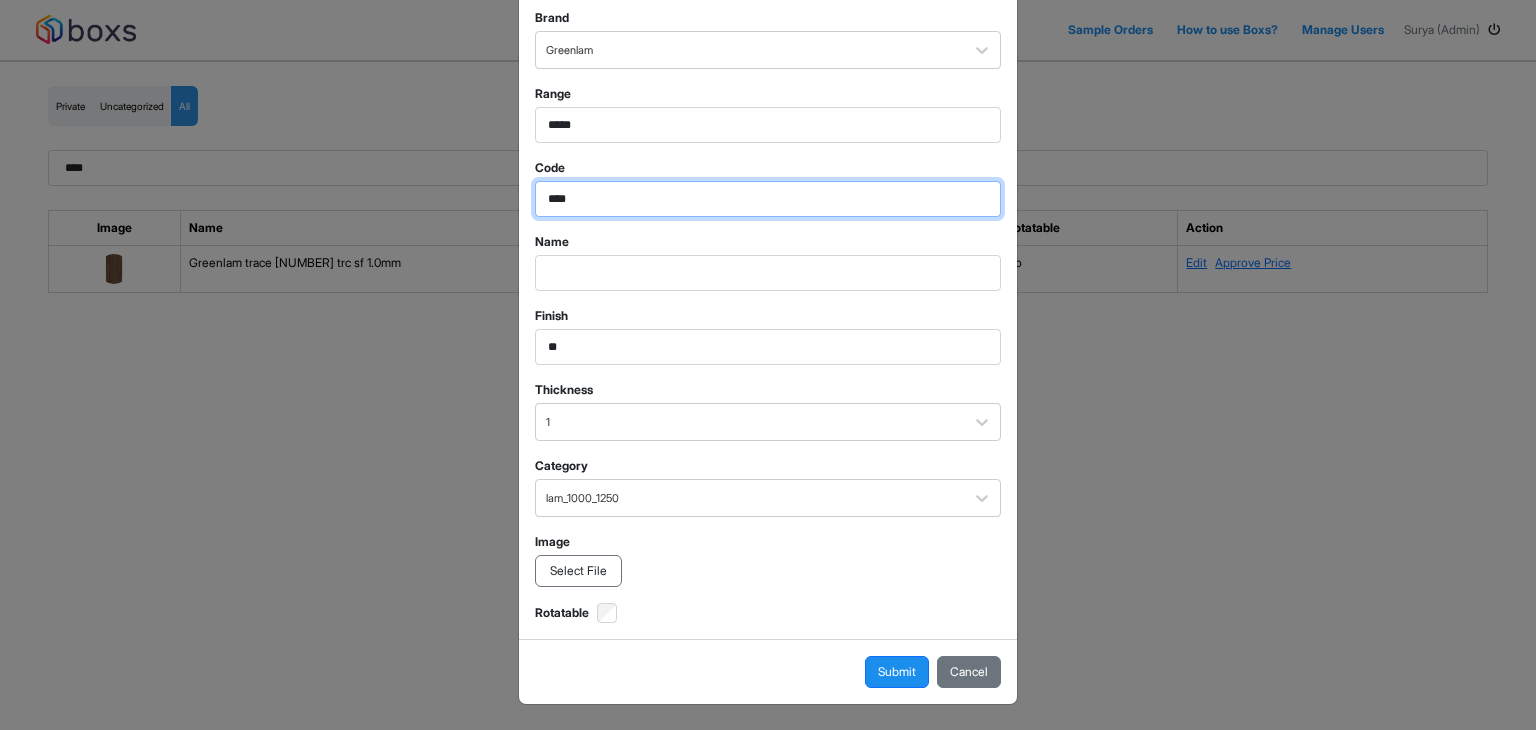 type on "****" 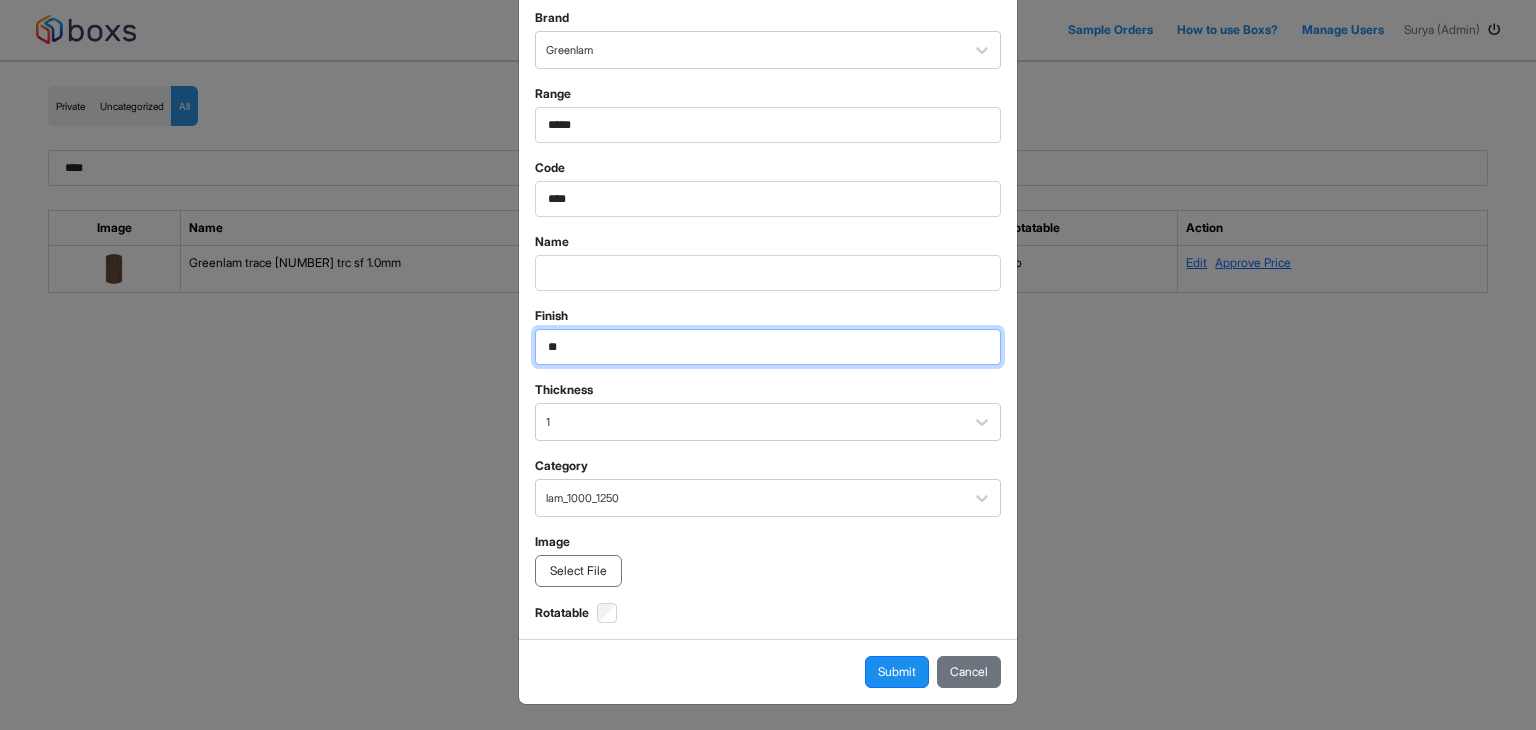 click on "**" at bounding box center [768, 125] 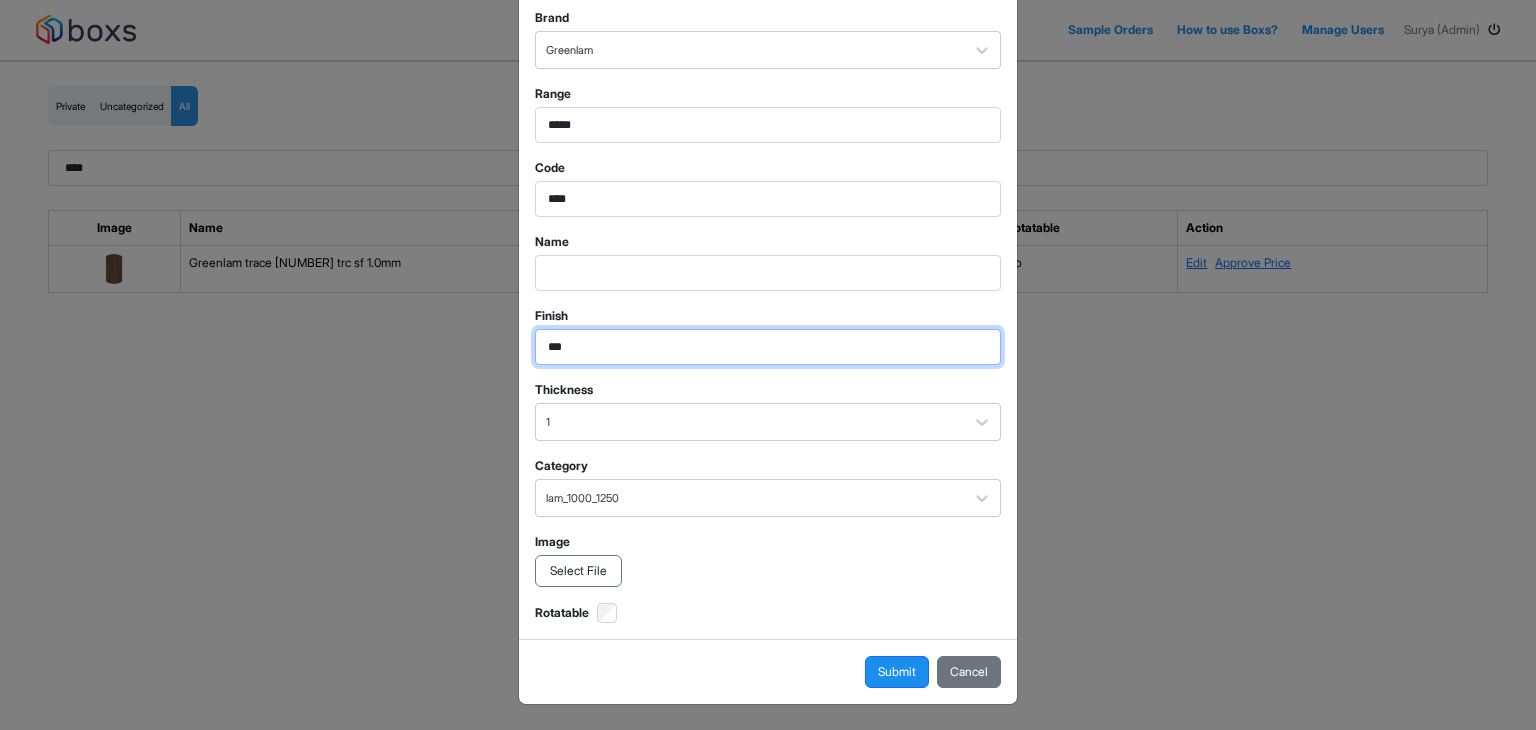 type on "***" 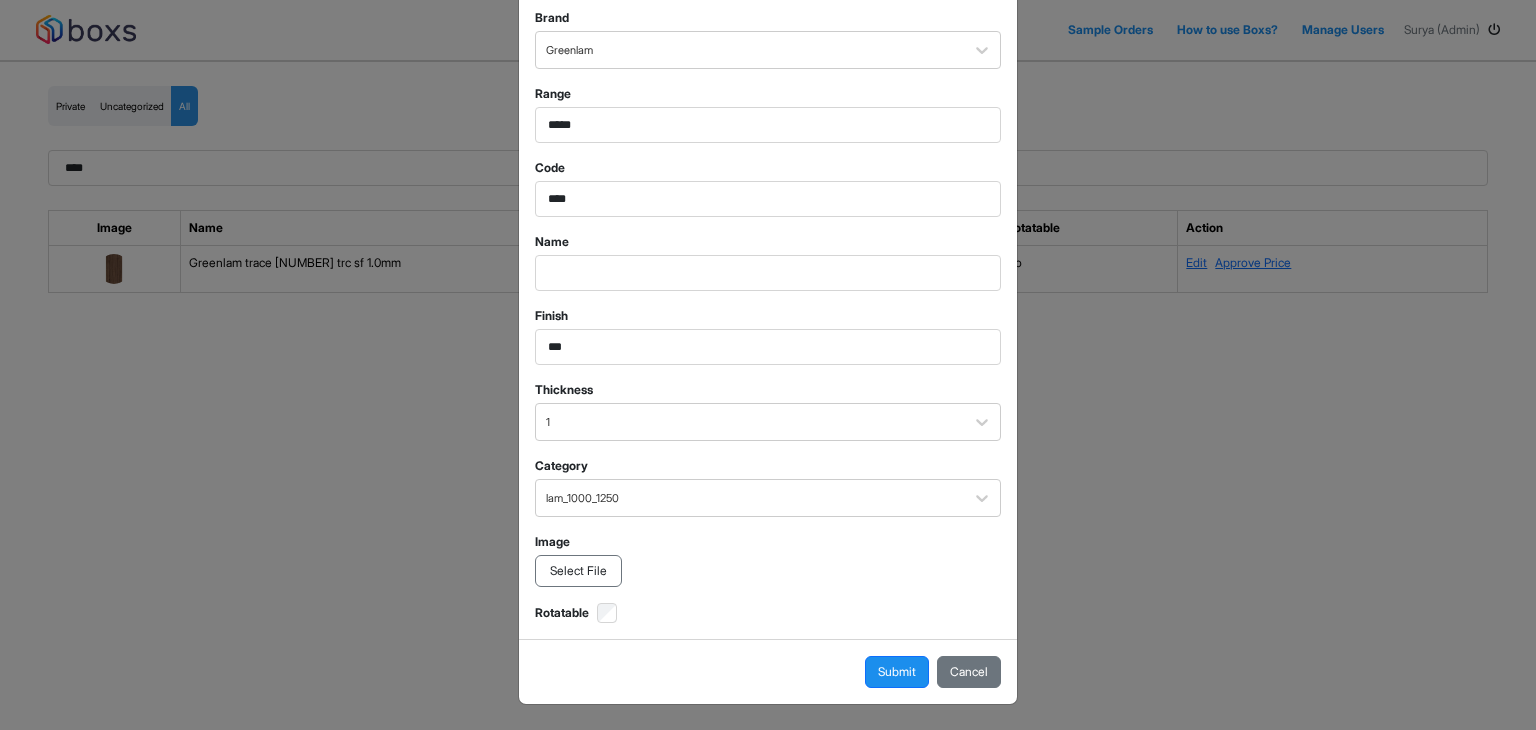click on "Select File" at bounding box center [578, 571] 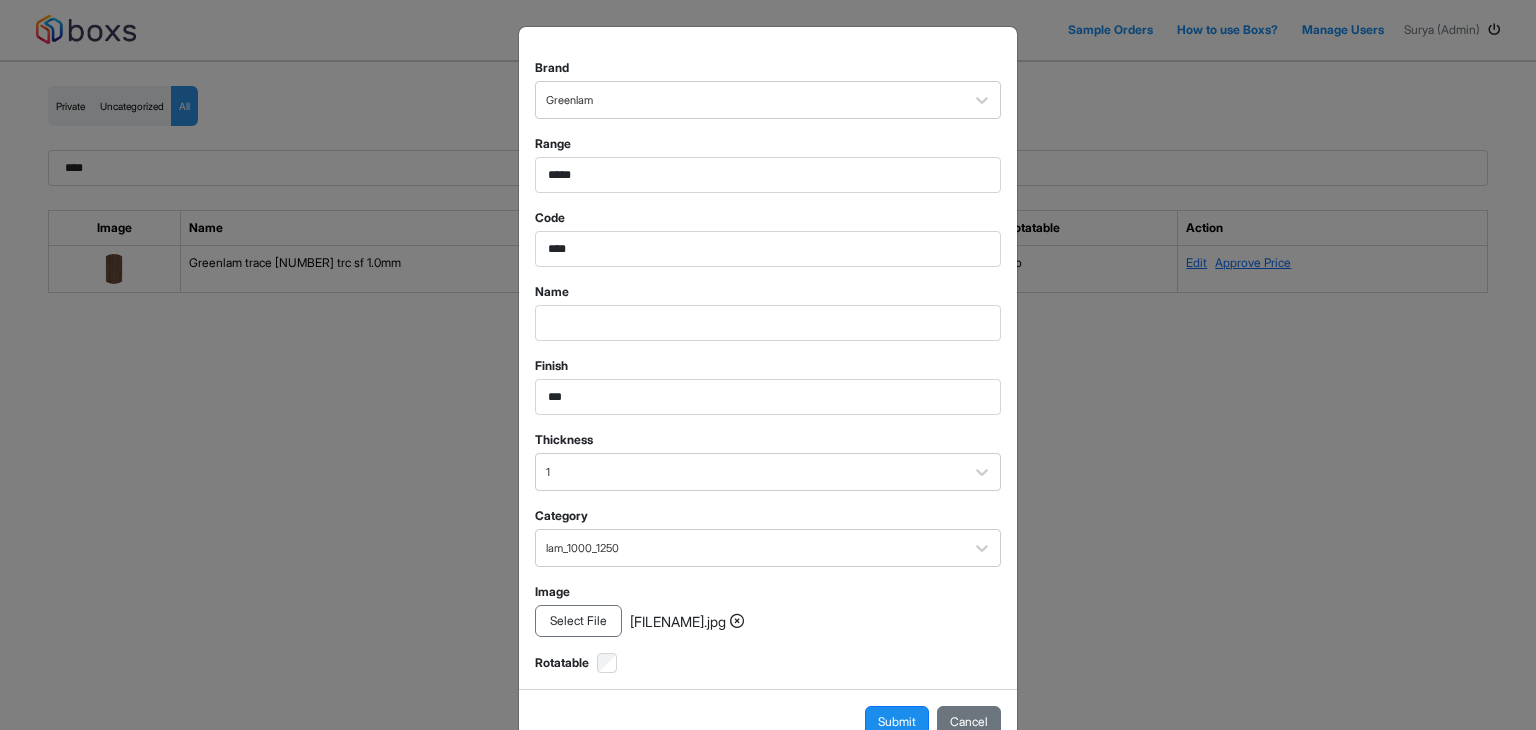 scroll, scrollTop: 0, scrollLeft: 0, axis: both 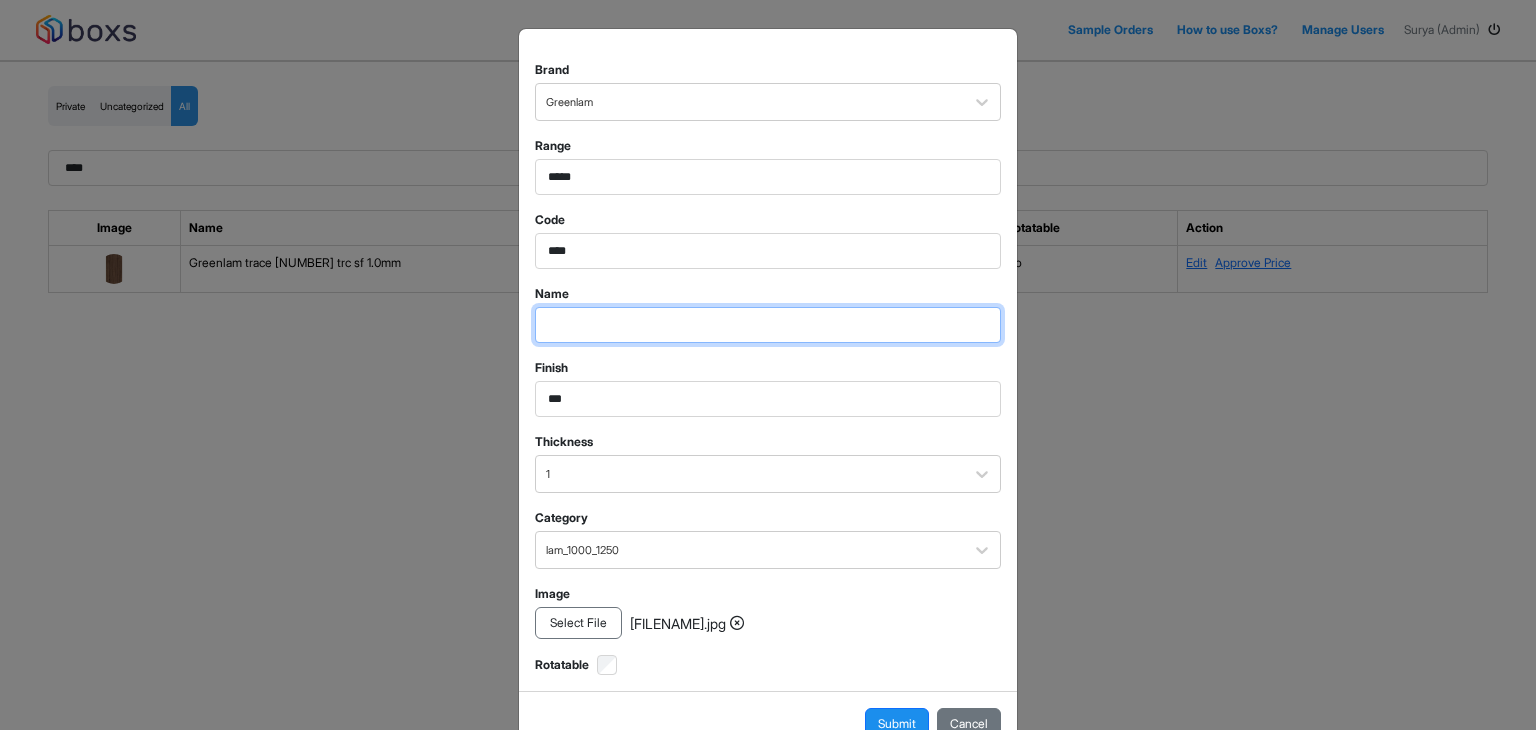 click at bounding box center [768, 177] 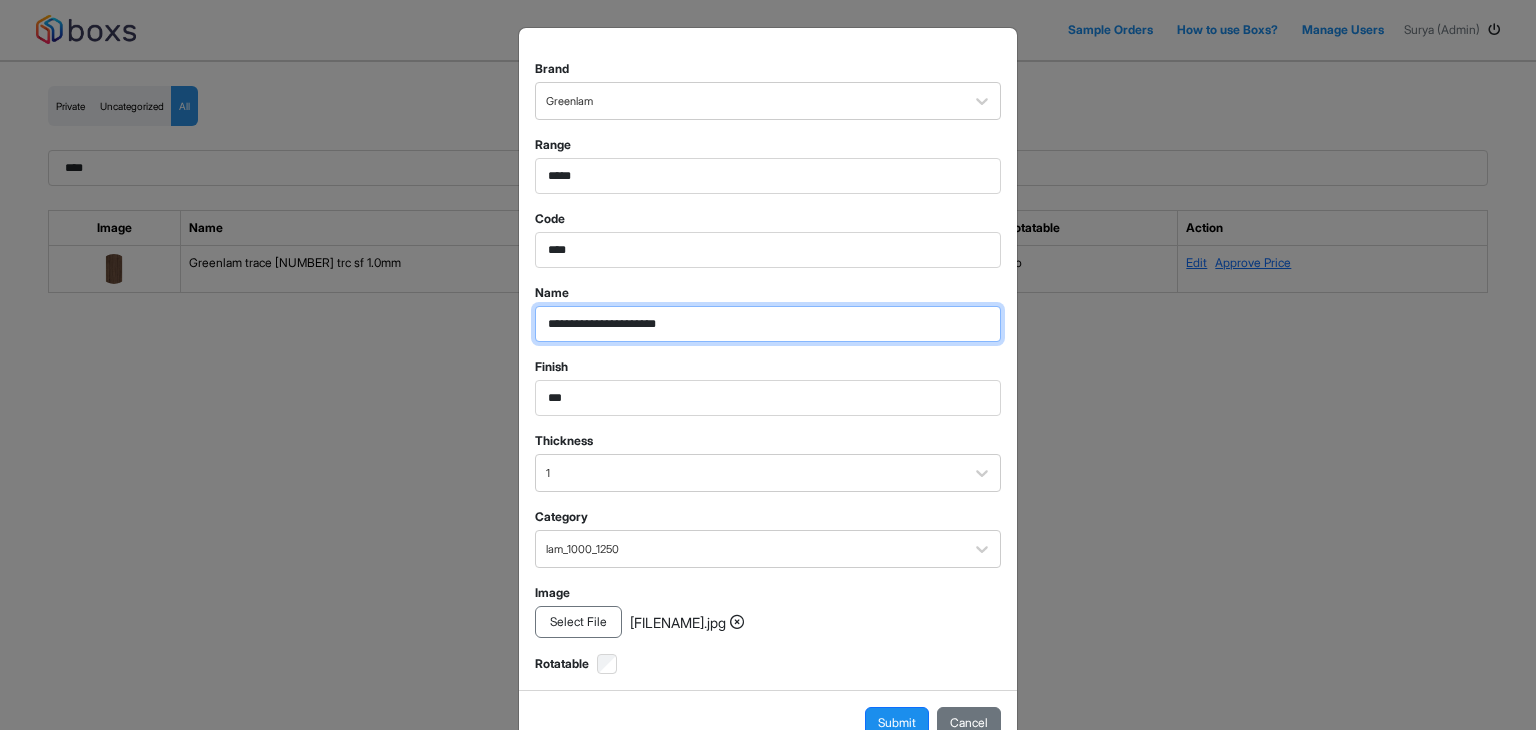 scroll, scrollTop: 0, scrollLeft: 0, axis: both 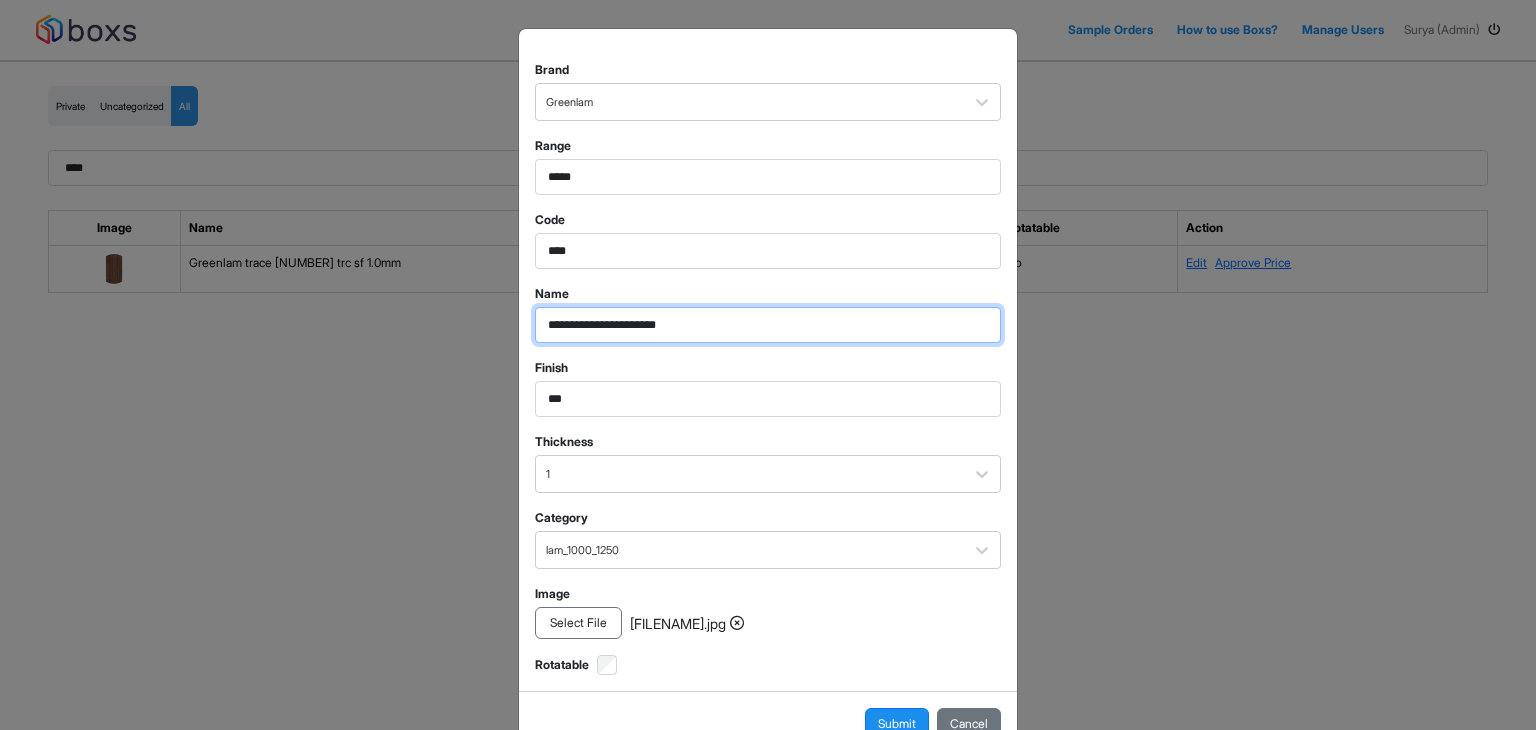type on "**********" 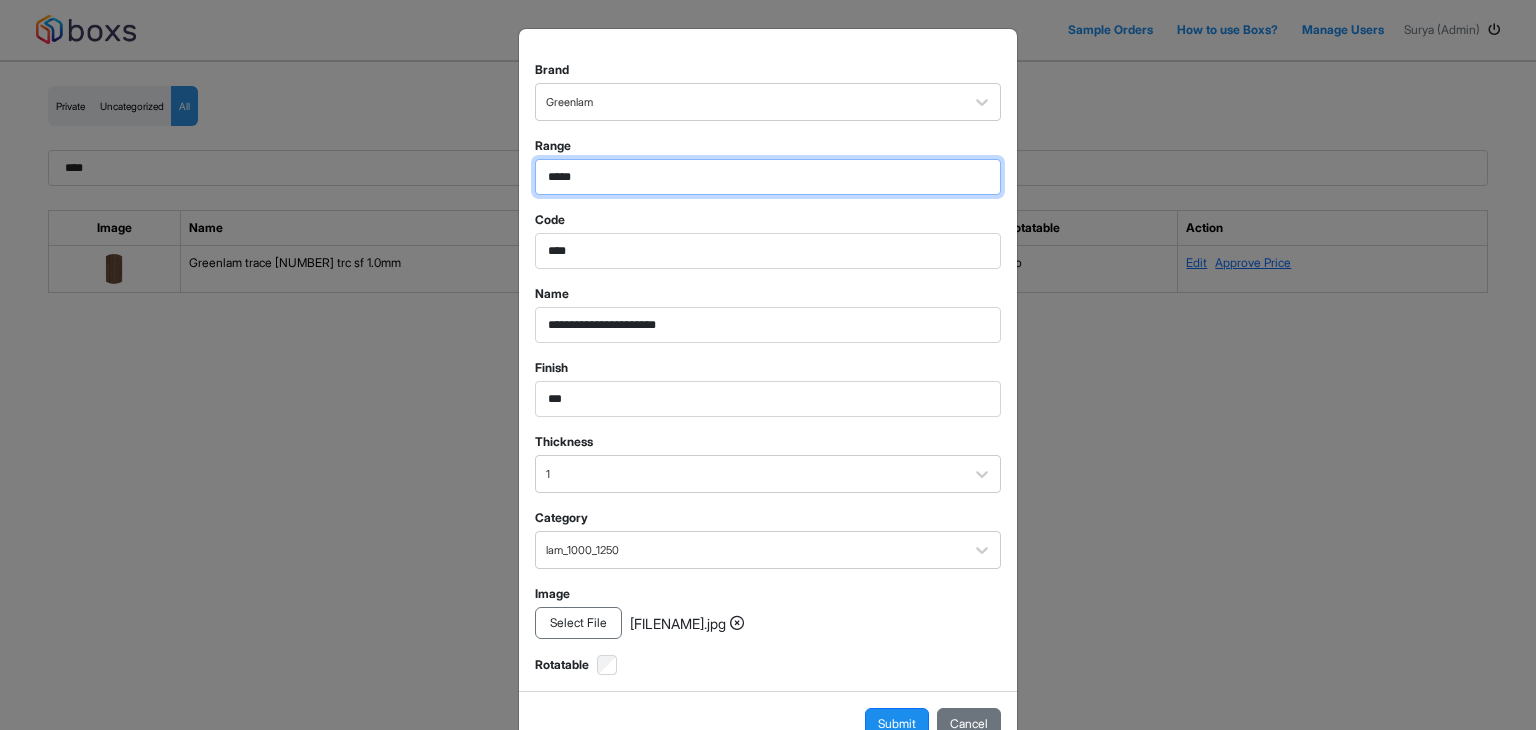 click on "*****" at bounding box center (768, 177) 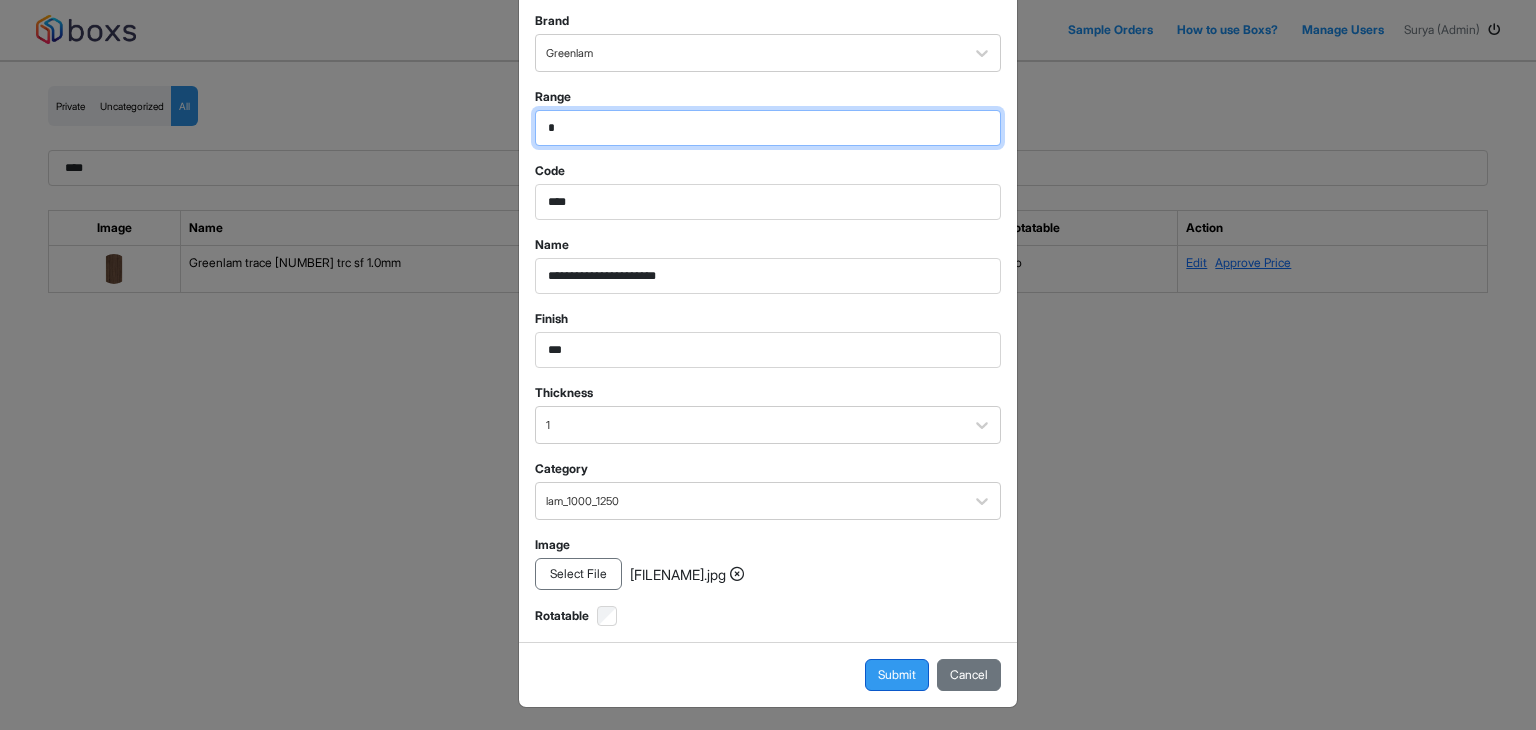 scroll, scrollTop: 52, scrollLeft: 0, axis: vertical 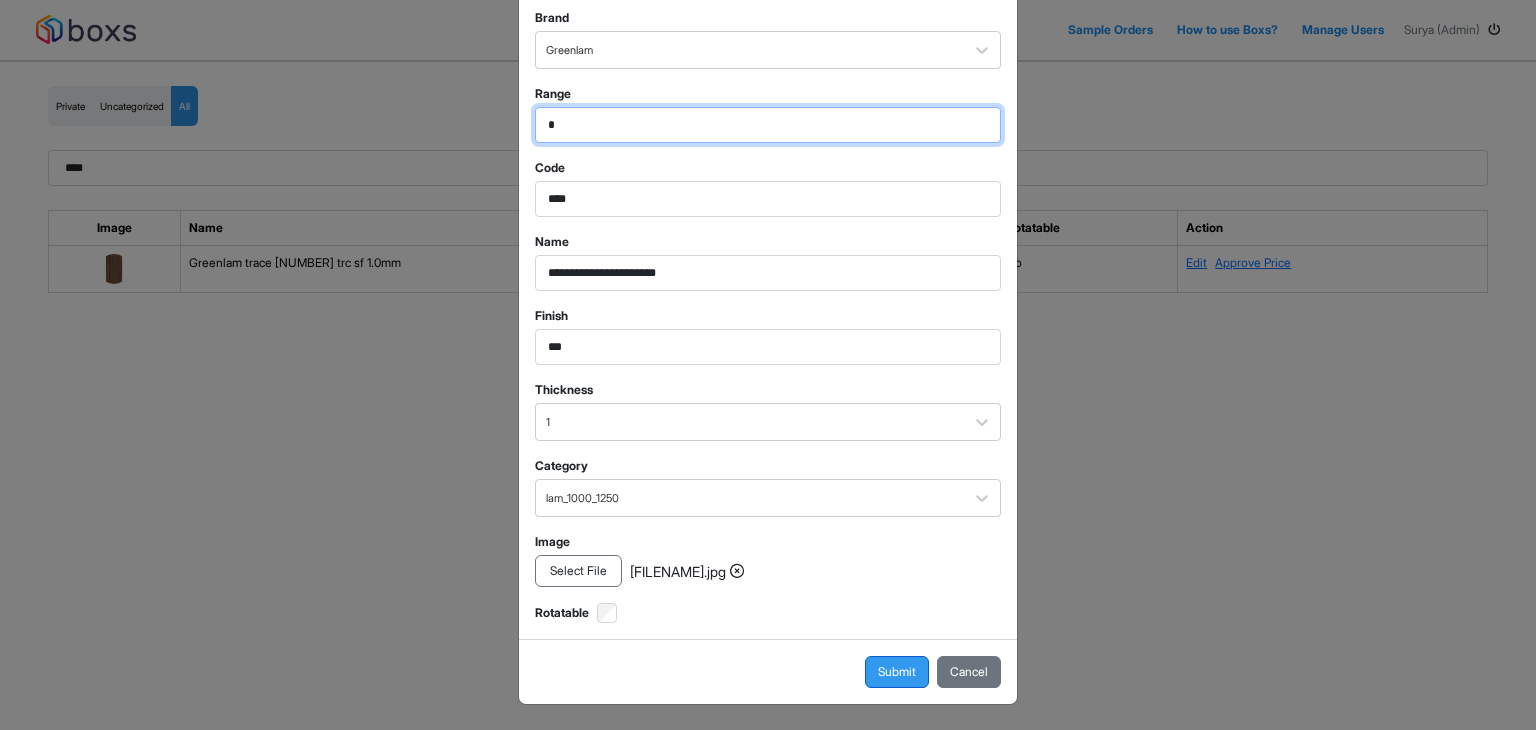 type on "*" 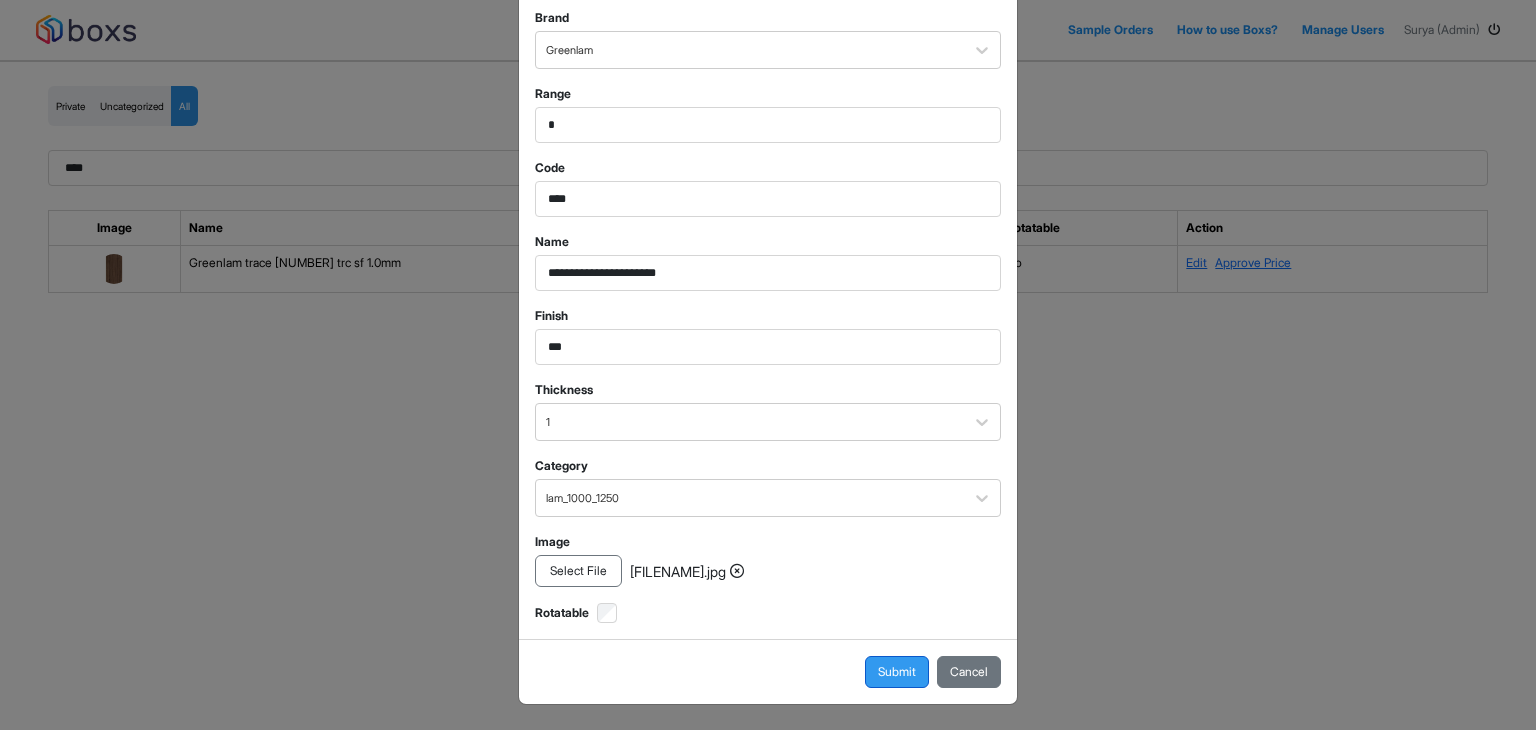 click on "Submit" at bounding box center (897, 672) 